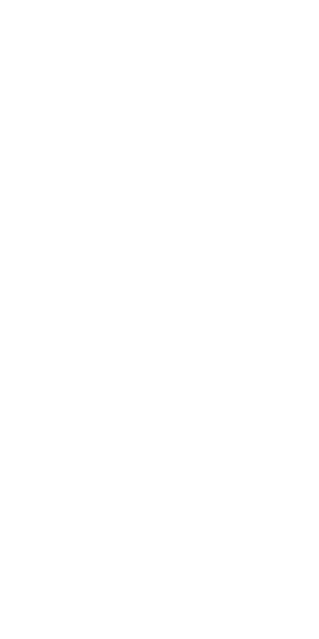 scroll, scrollTop: 0, scrollLeft: 0, axis: both 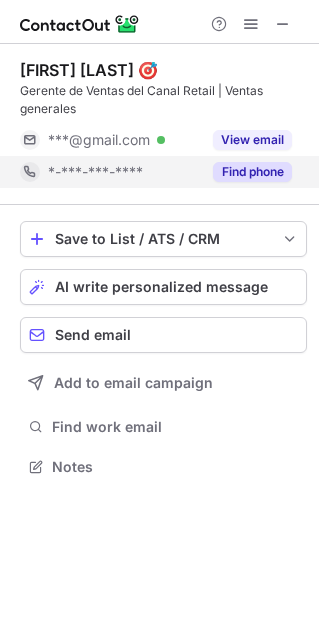 click on "Find phone" at bounding box center (252, 172) 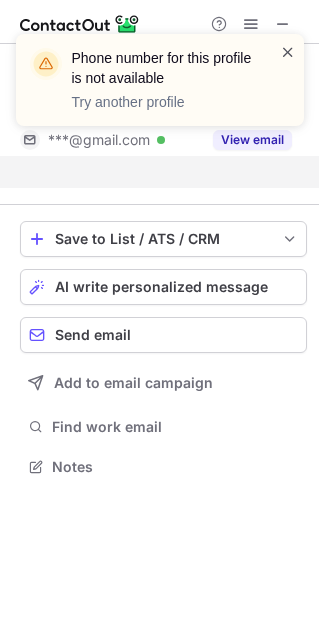 scroll, scrollTop: 420, scrollLeft: 319, axis: both 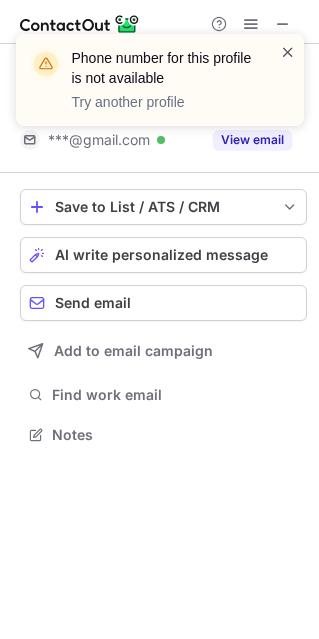click at bounding box center (288, 52) 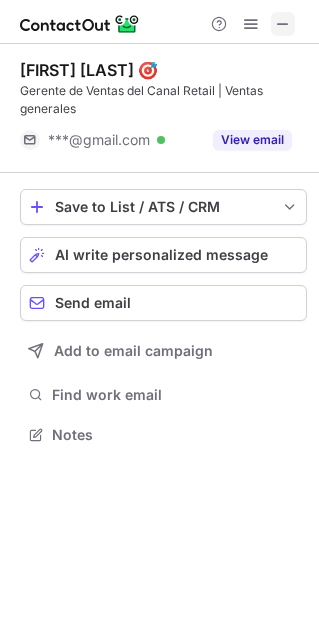 click at bounding box center (283, 24) 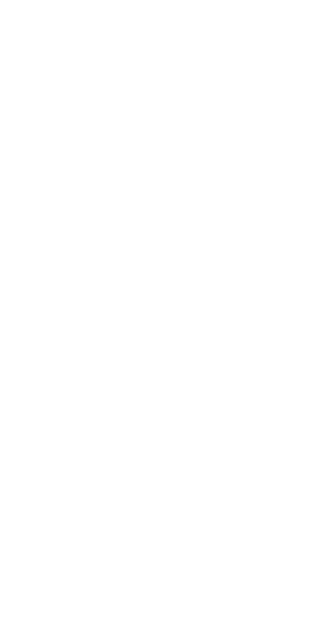 scroll, scrollTop: 0, scrollLeft: 0, axis: both 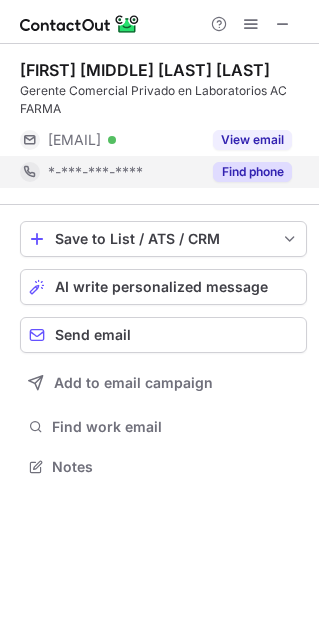 click on "Find phone" at bounding box center (252, 172) 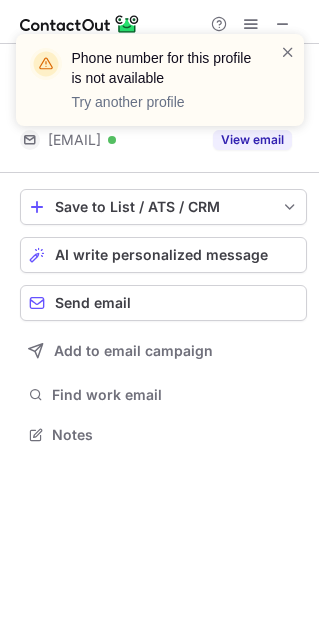 scroll, scrollTop: 420, scrollLeft: 319, axis: both 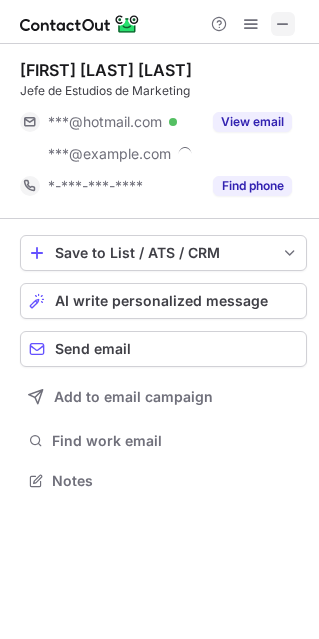 click at bounding box center [283, 24] 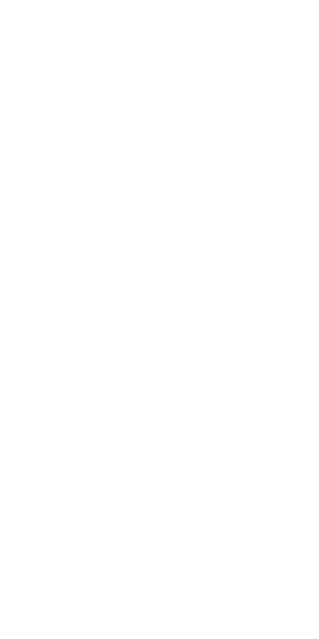 scroll, scrollTop: 0, scrollLeft: 0, axis: both 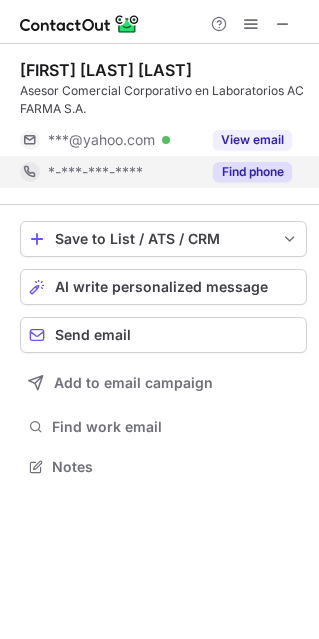 click on "Find phone" at bounding box center [252, 172] 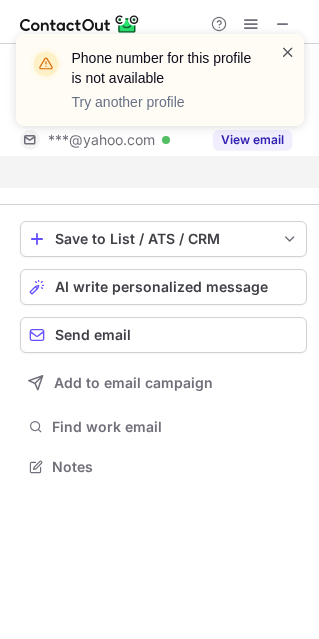 scroll, scrollTop: 420, scrollLeft: 319, axis: both 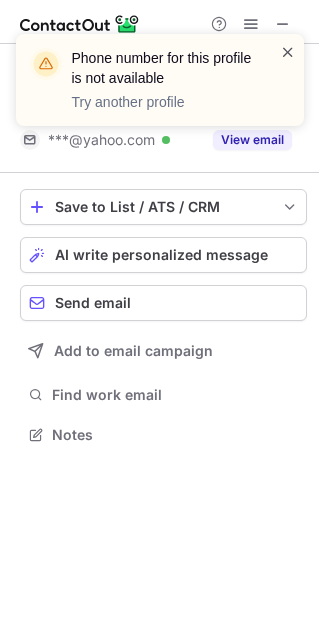 click at bounding box center [288, 52] 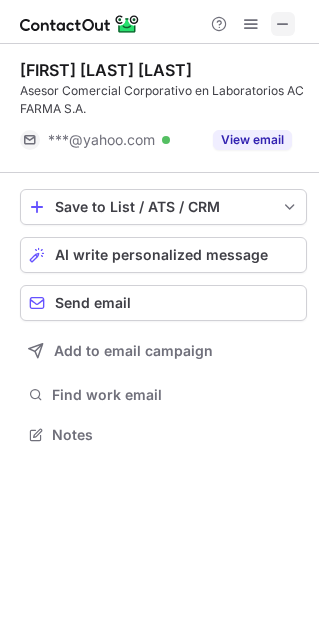 click at bounding box center (283, 24) 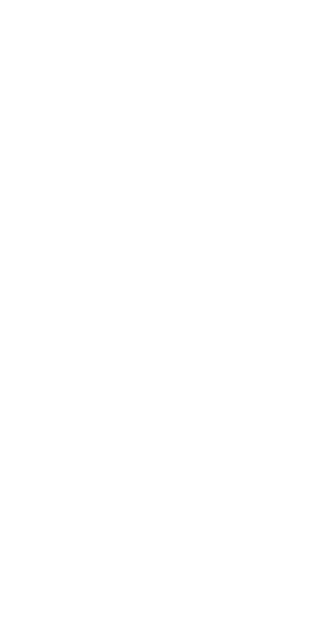 scroll, scrollTop: 0, scrollLeft: 0, axis: both 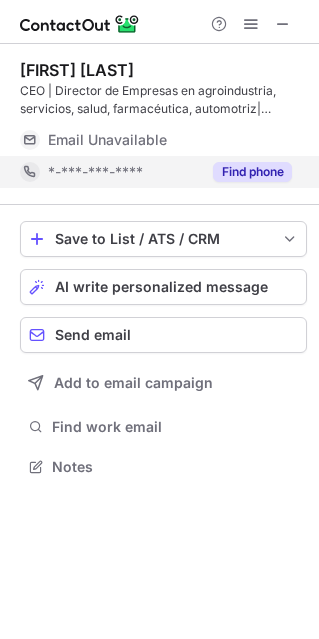 click on "Find phone" at bounding box center (246, 172) 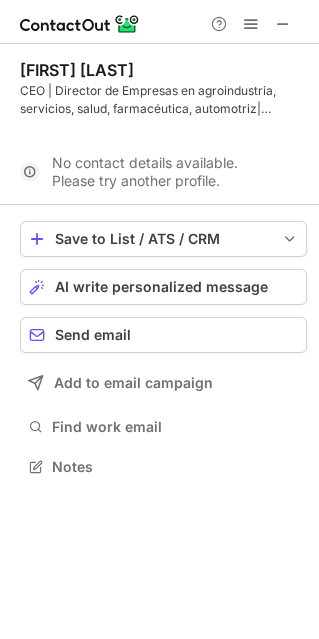 scroll, scrollTop: 420, scrollLeft: 319, axis: both 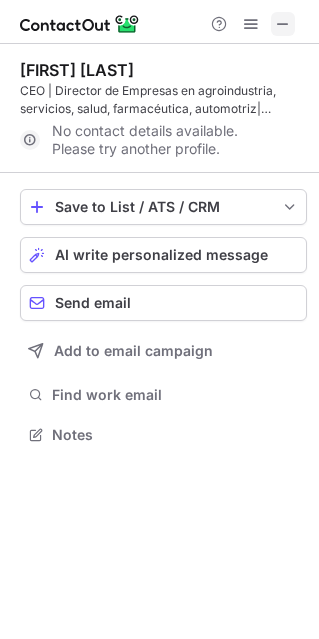 click at bounding box center [283, 24] 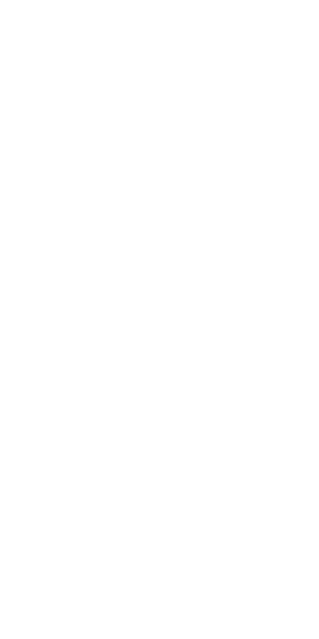 scroll, scrollTop: 0, scrollLeft: 0, axis: both 